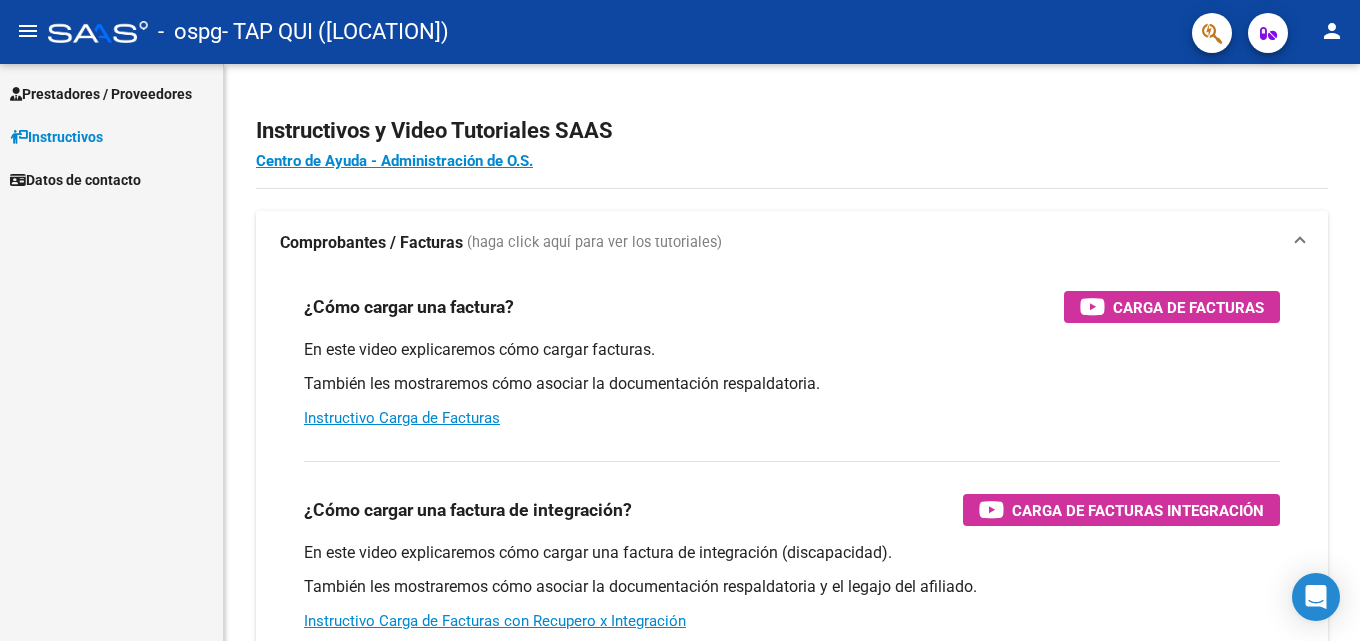 scroll, scrollTop: 0, scrollLeft: 0, axis: both 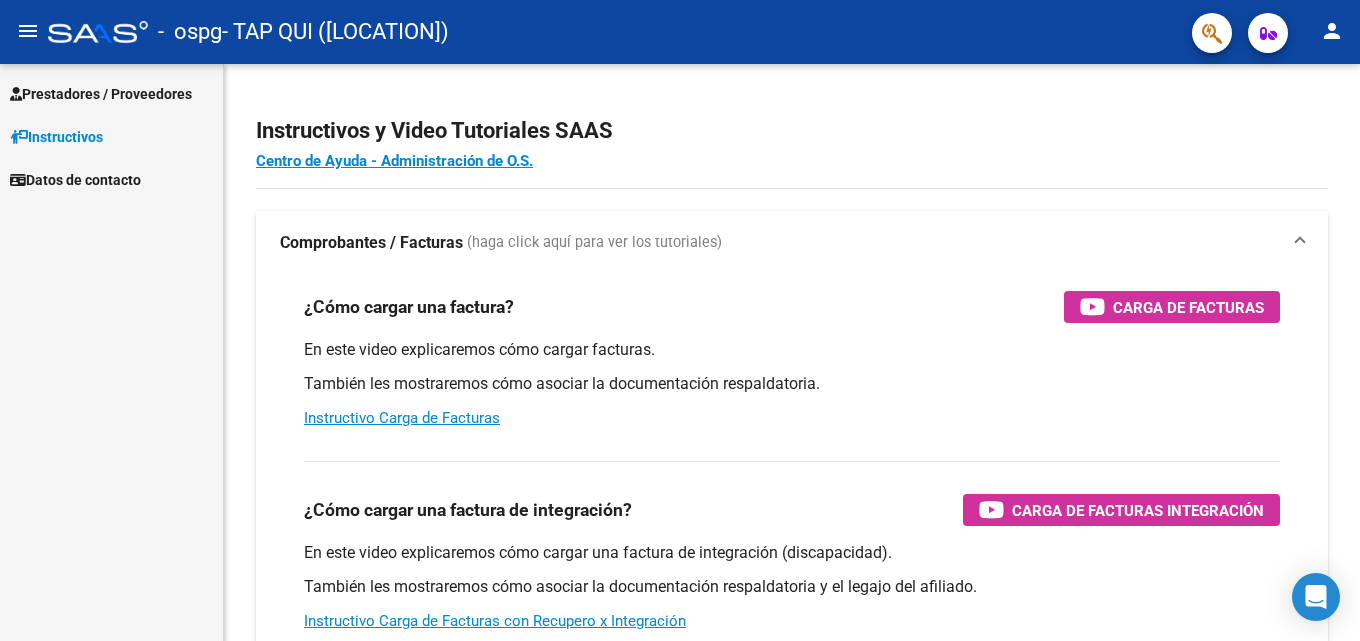 click on "Prestadores / Proveedores" at bounding box center [101, 94] 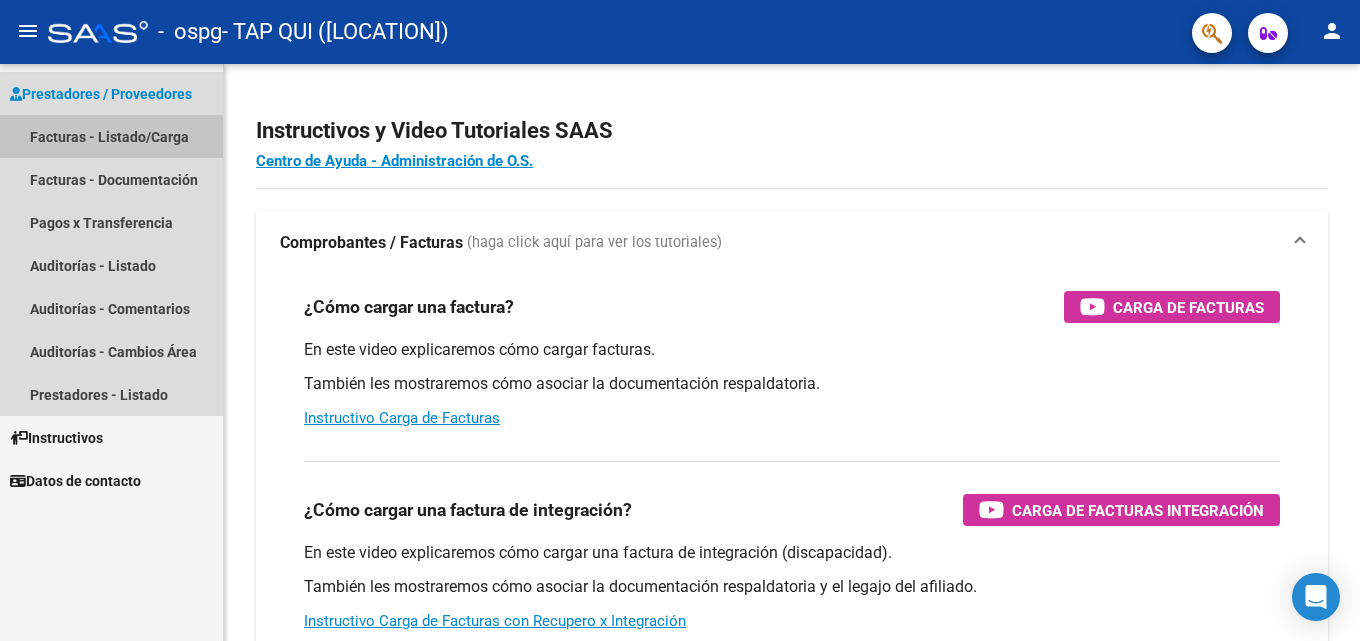 click on "Facturas - Listado/Carga" at bounding box center [111, 136] 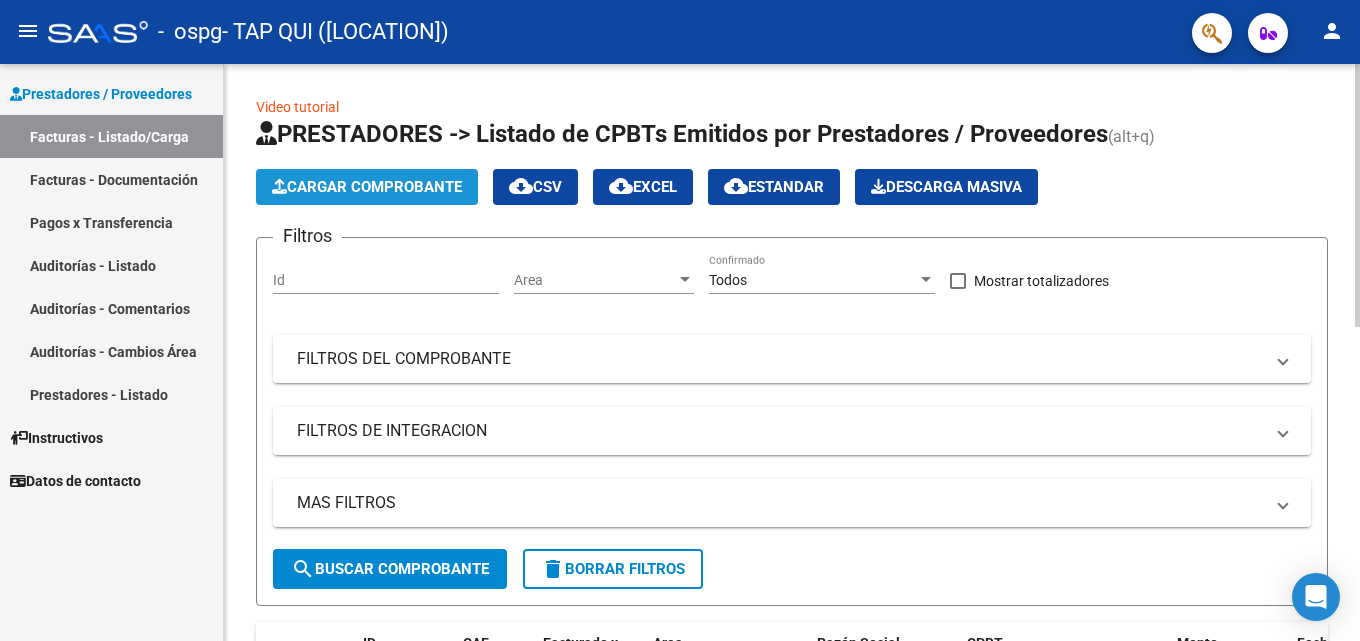 click on "Cargar Comprobante" 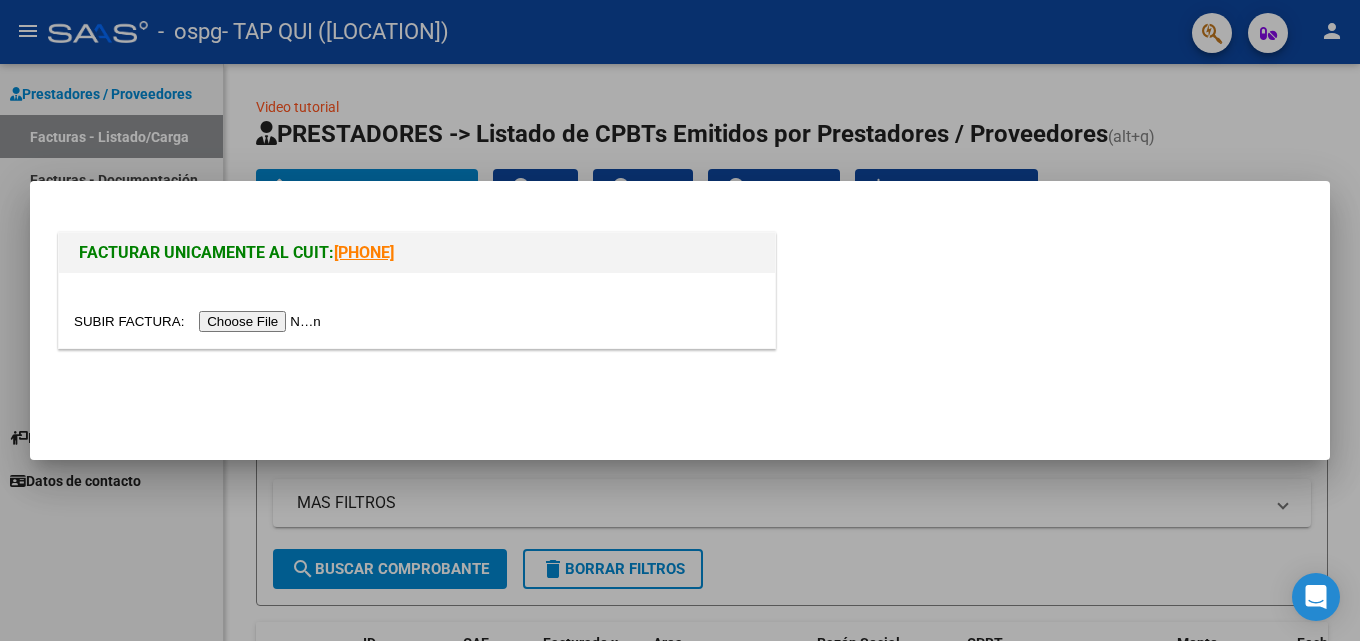 click at bounding box center (200, 321) 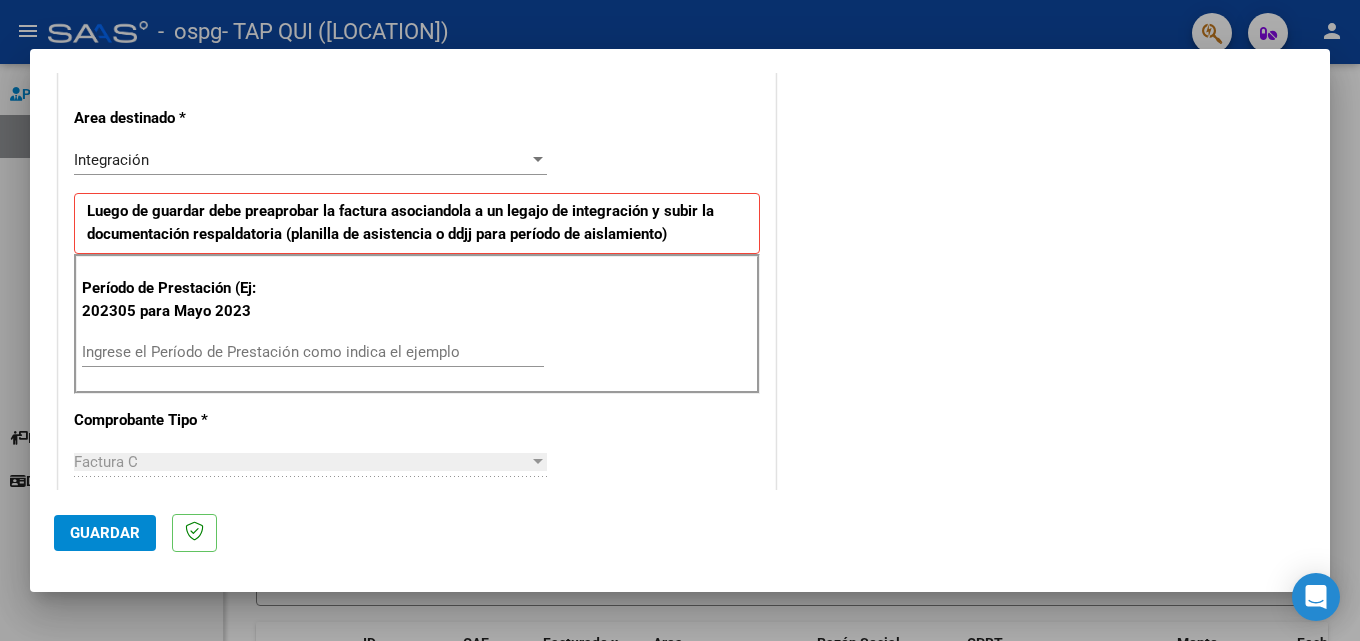 scroll, scrollTop: 500, scrollLeft: 0, axis: vertical 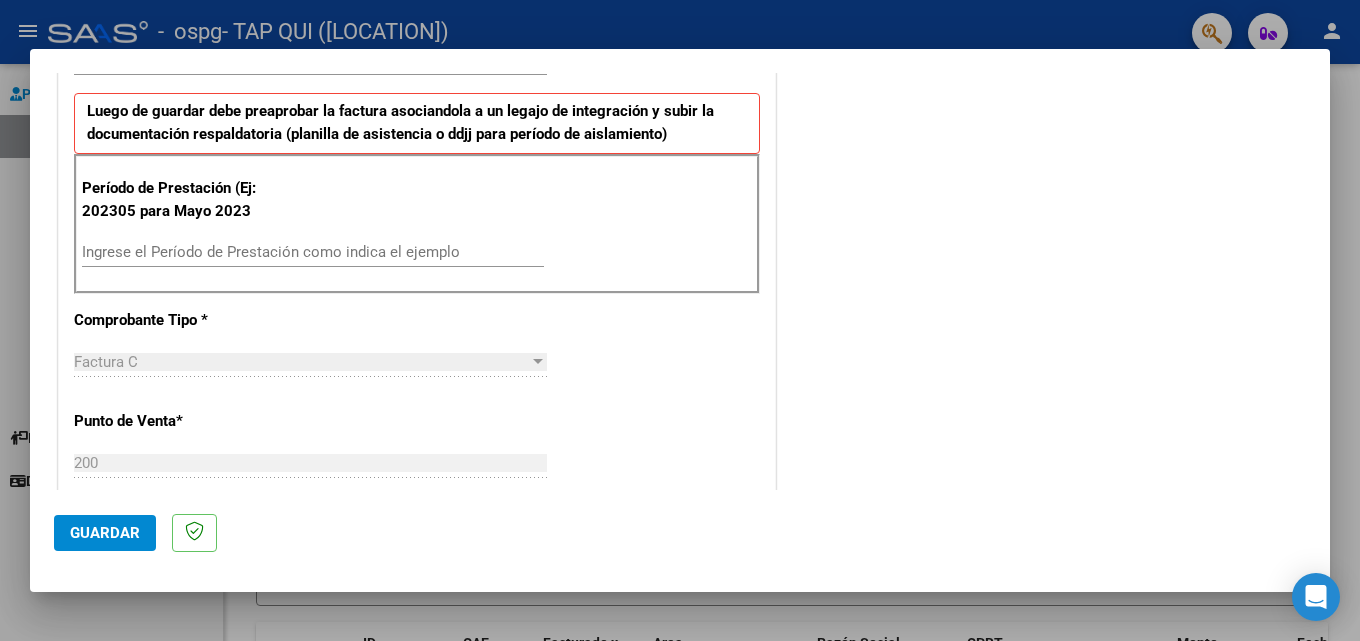 click on "Ingrese el Período de Prestación como indica el ejemplo" at bounding box center (313, 252) 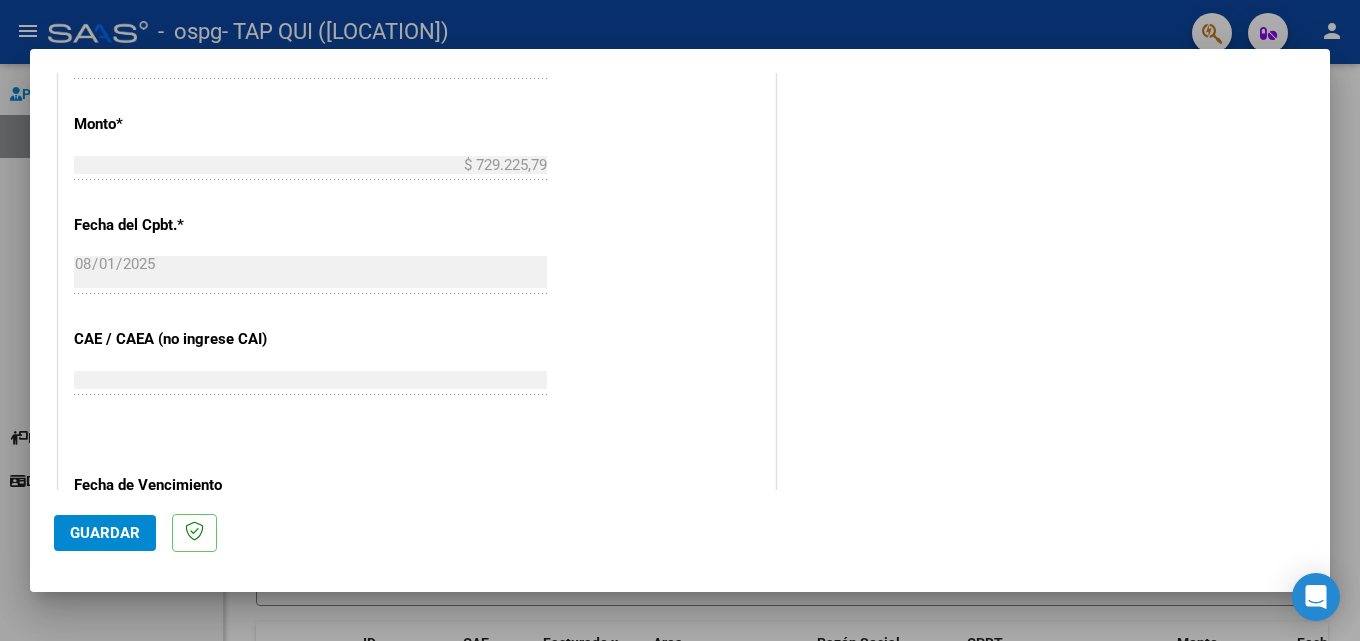 scroll, scrollTop: 1100, scrollLeft: 0, axis: vertical 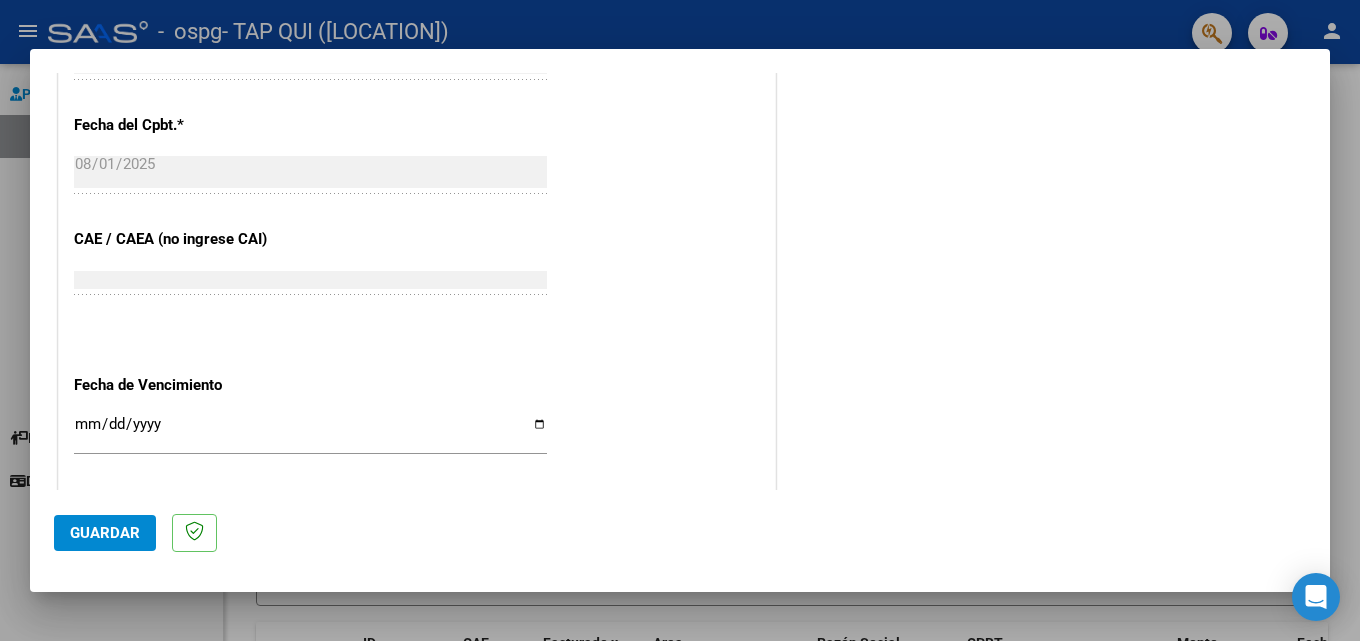 type on "202507" 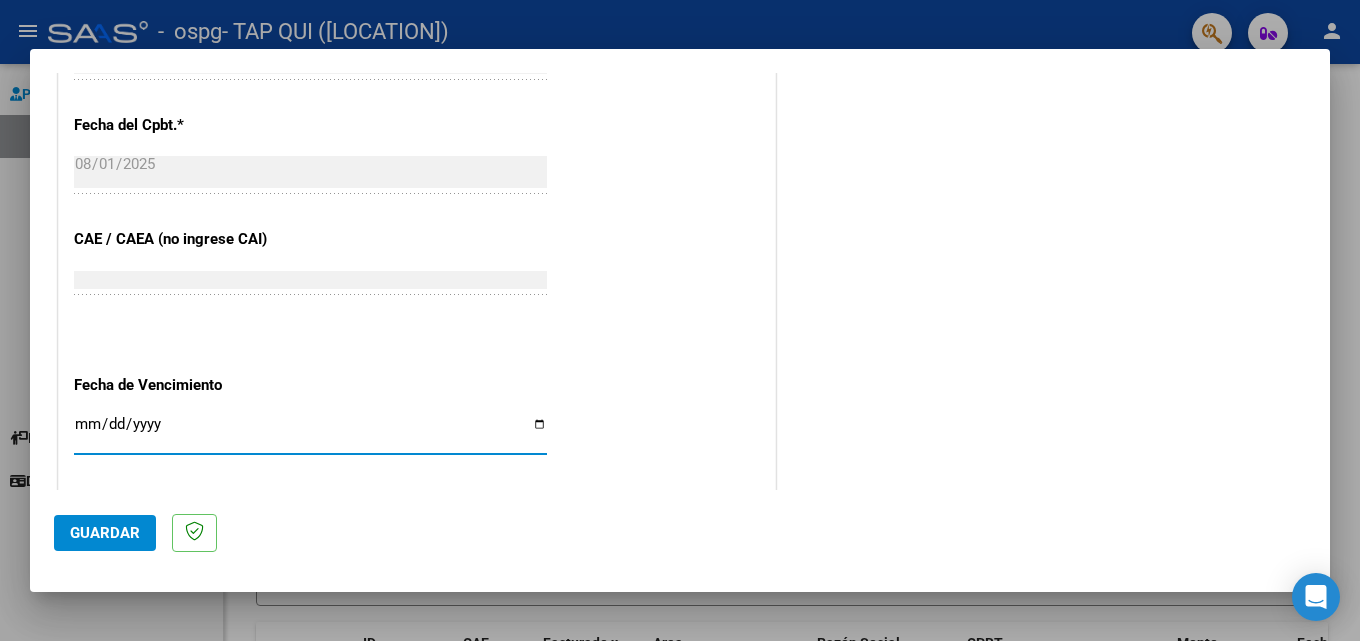 click on "Ingresar la fecha" at bounding box center (310, 432) 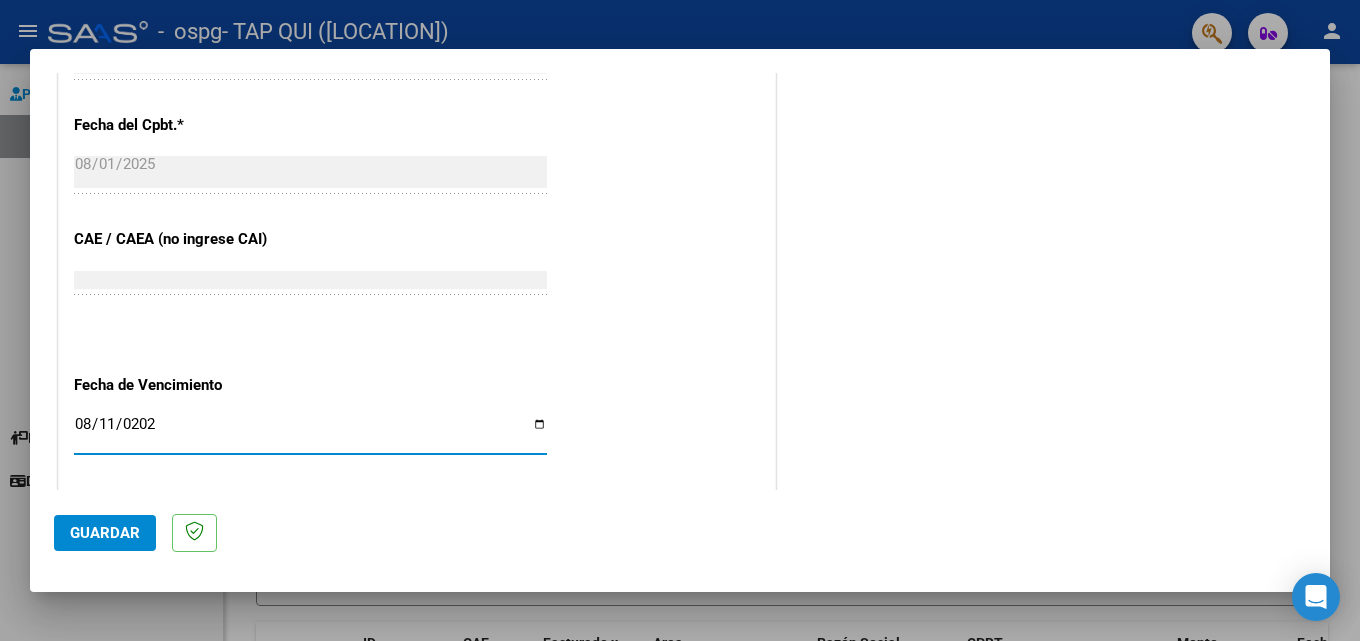 type on "2025-08-11" 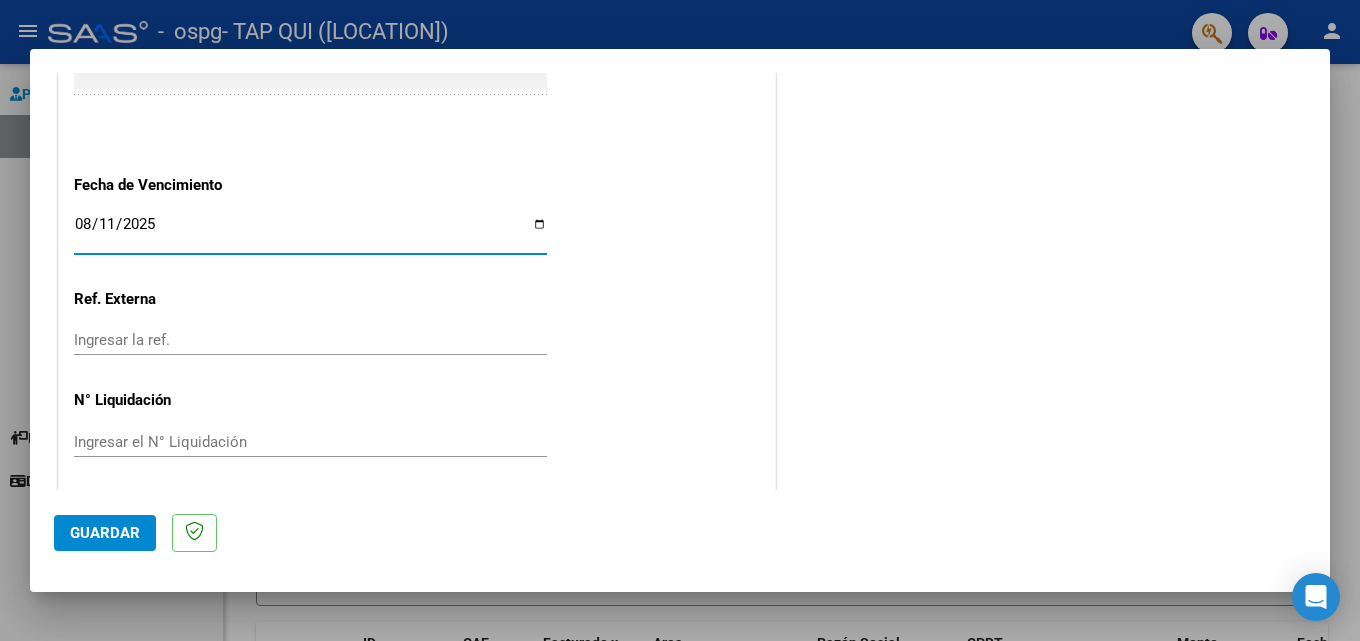scroll, scrollTop: 1305, scrollLeft: 0, axis: vertical 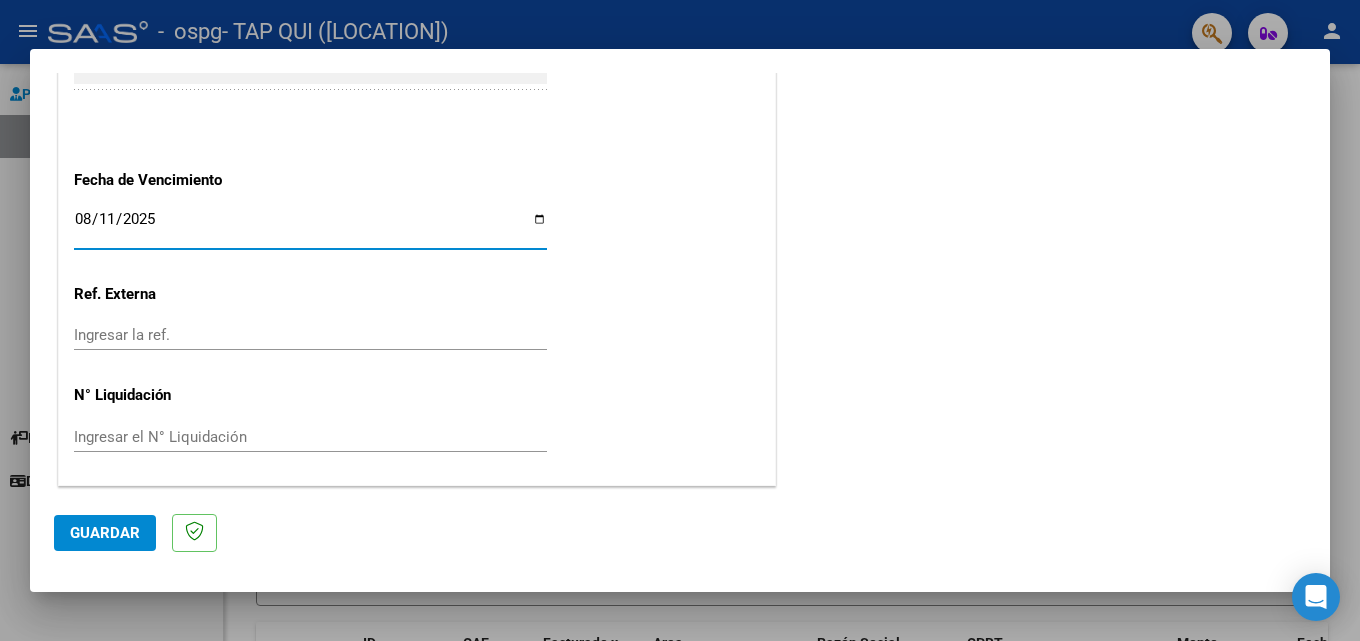 click on "Guardar" 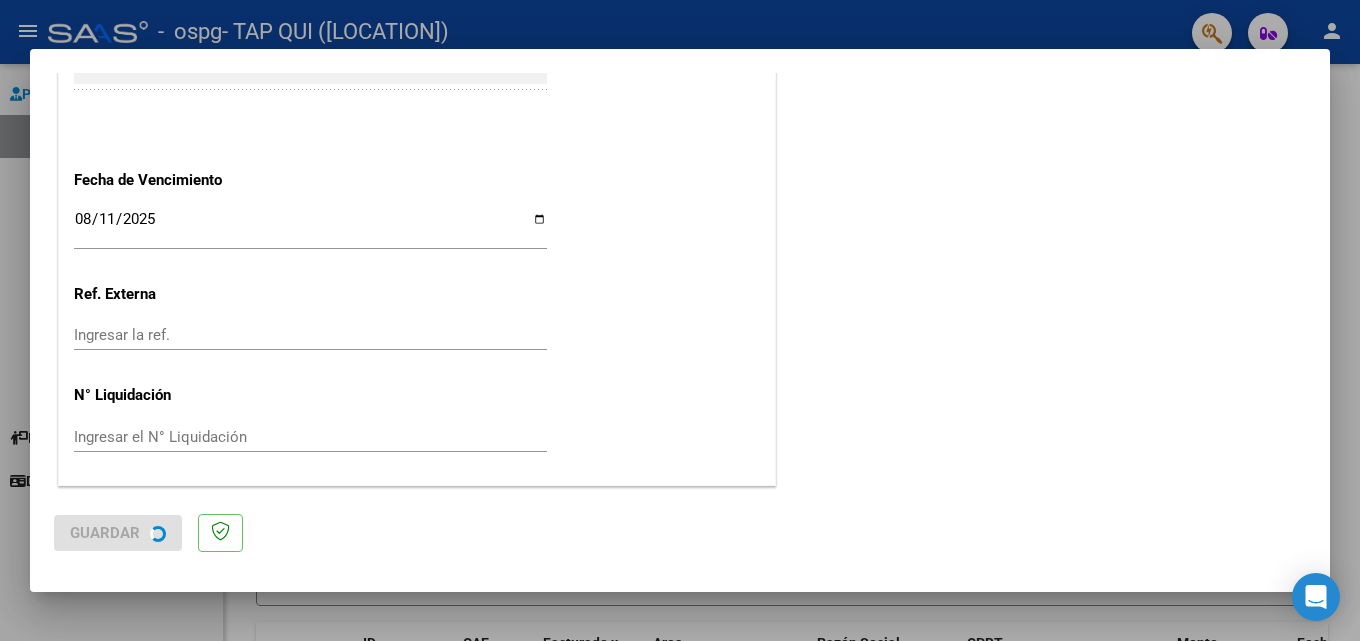 scroll, scrollTop: 0, scrollLeft: 0, axis: both 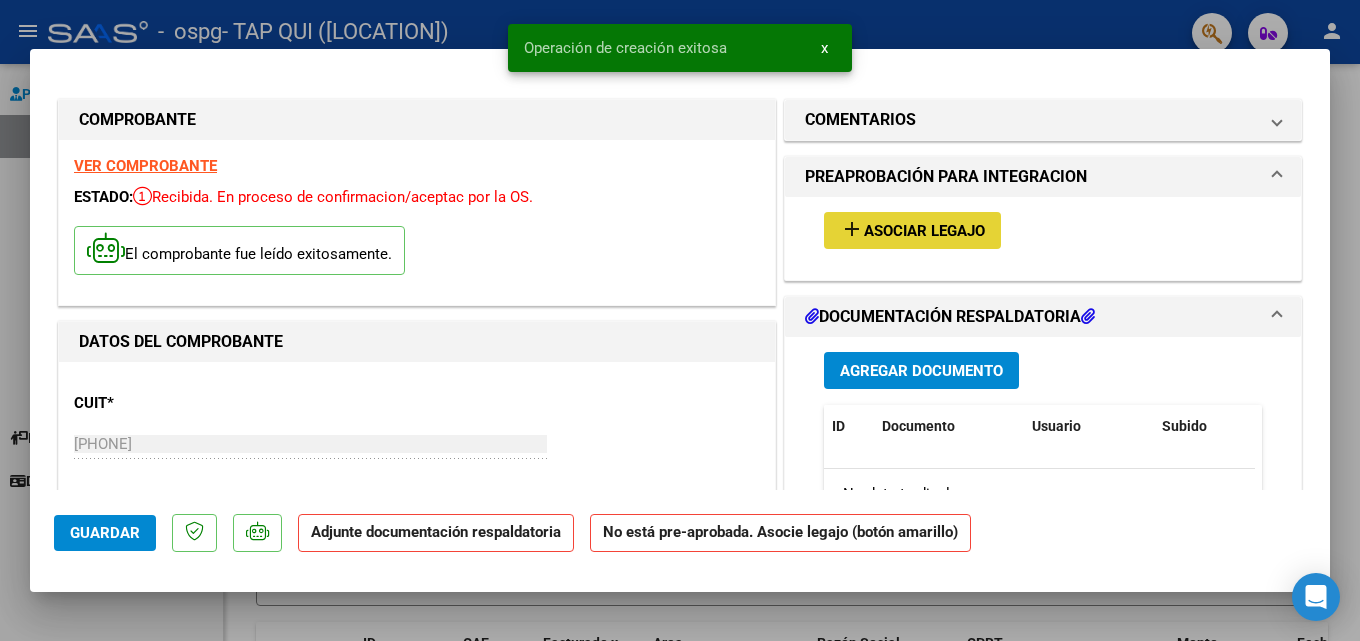 click on "Asociar Legajo" at bounding box center [924, 231] 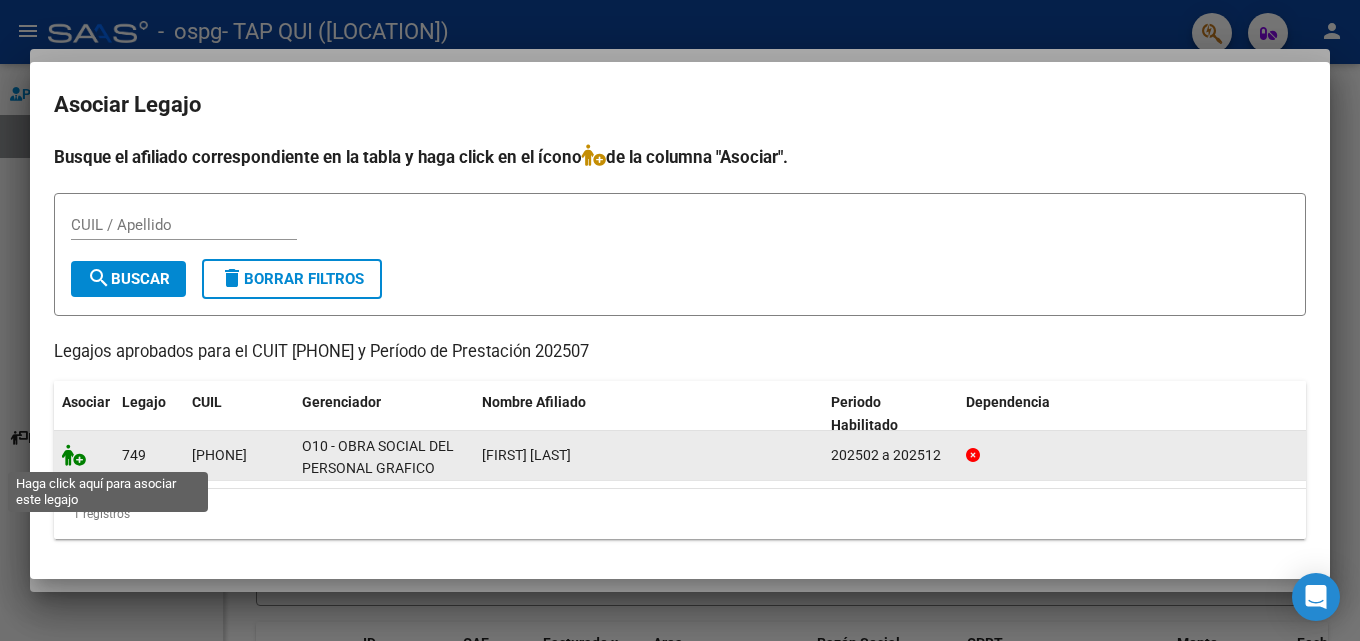 click 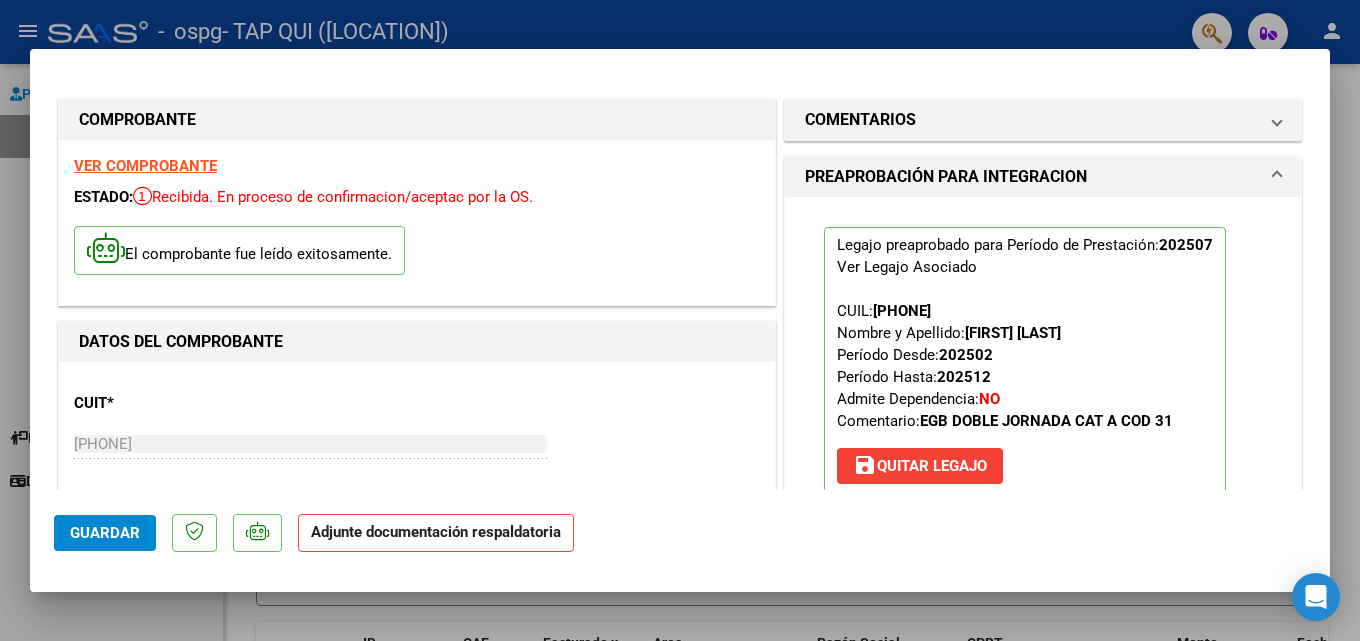 scroll, scrollTop: 200, scrollLeft: 0, axis: vertical 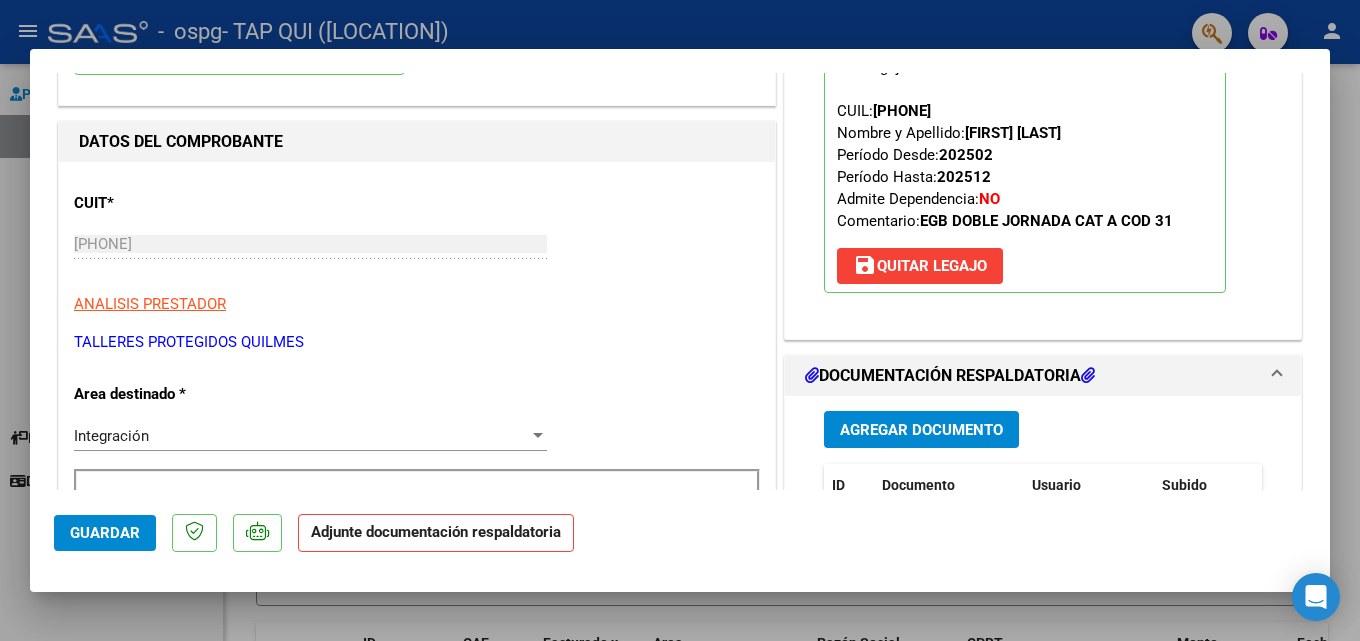 click on "Agregar Documento" at bounding box center [921, 430] 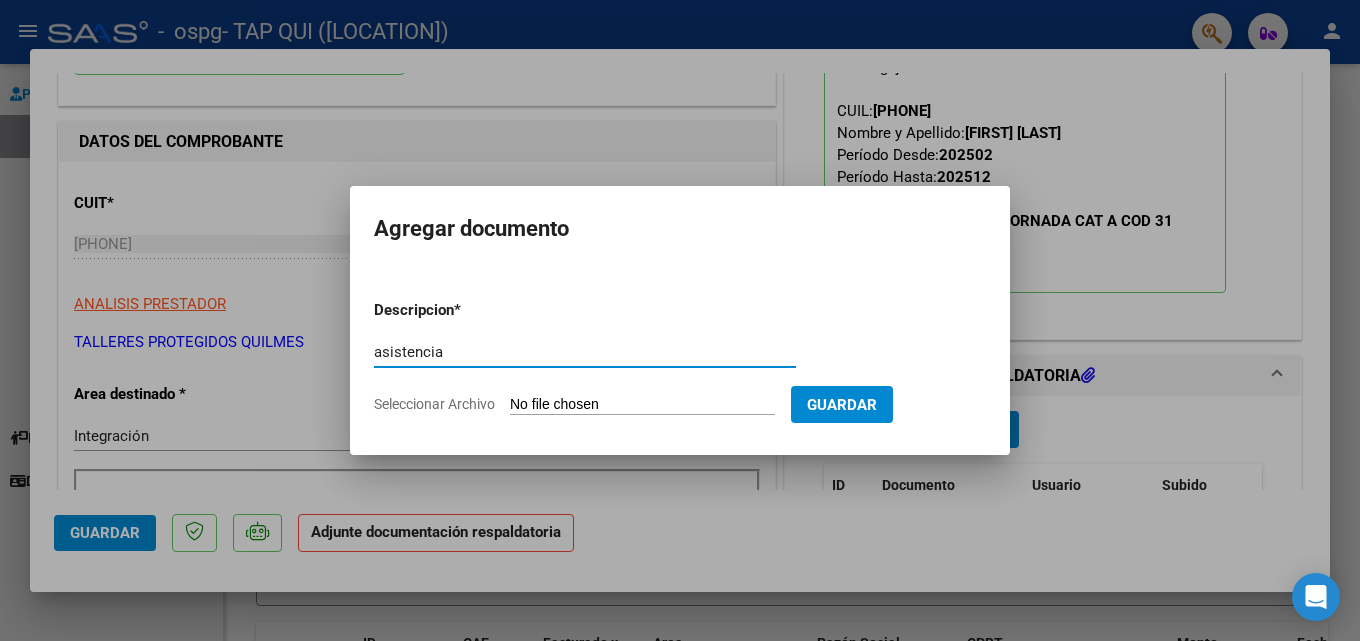 click on "asistencia" at bounding box center (585, 352) 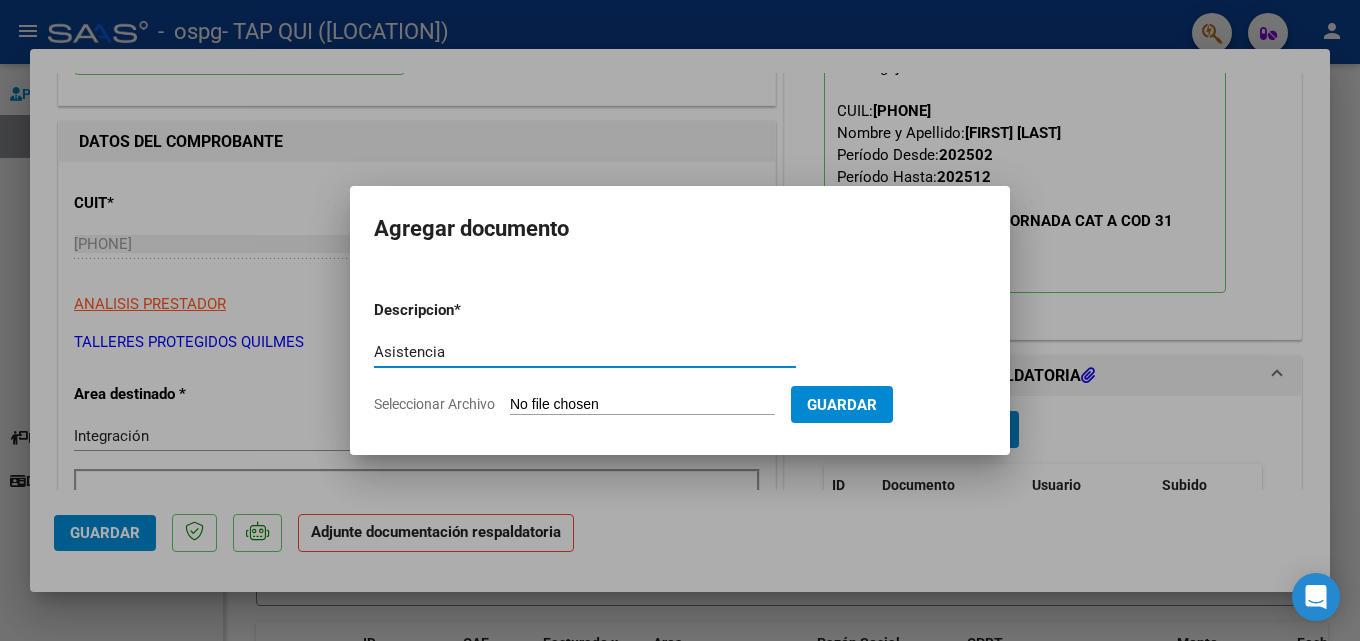 type on "Asistencia" 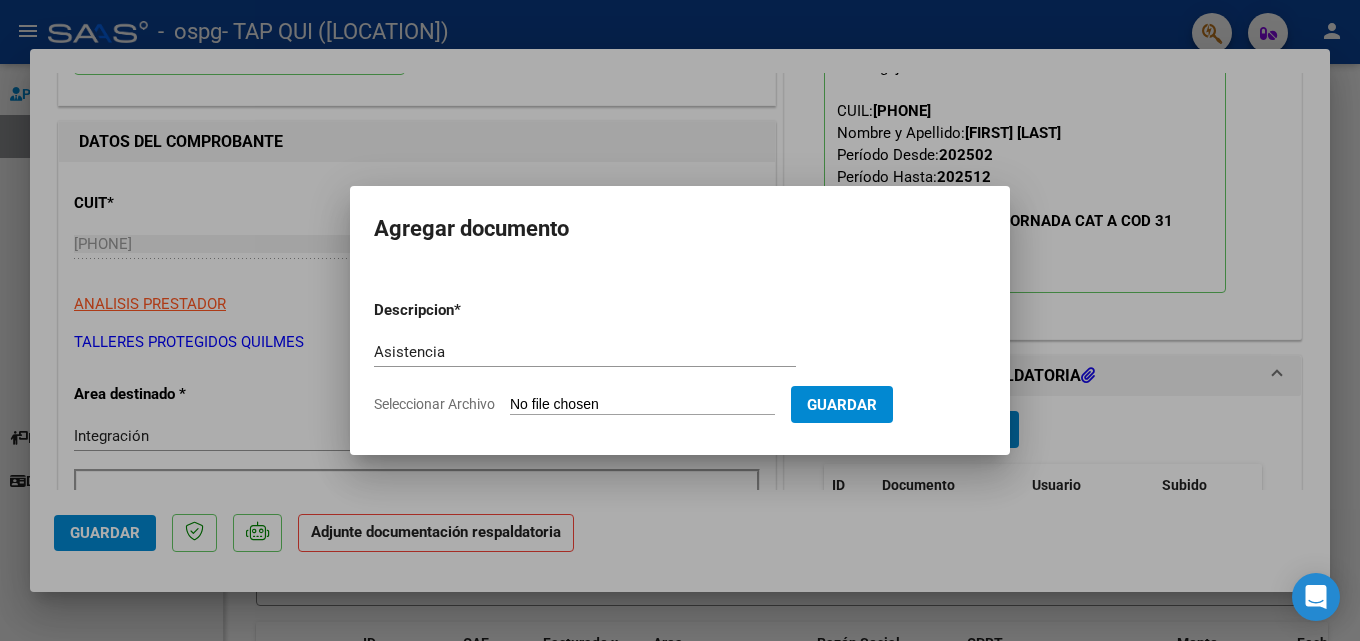 type on "C:\fakepath\ASISTENCIA.pdf" 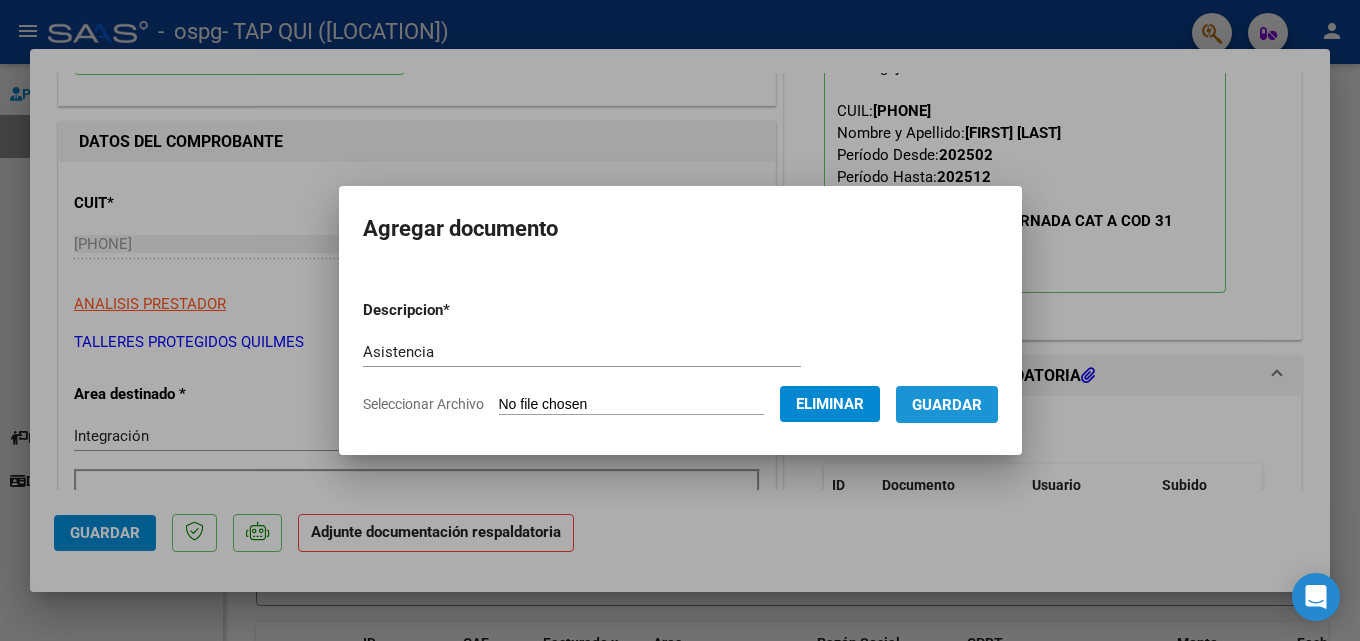 click on "Guardar" at bounding box center (947, 405) 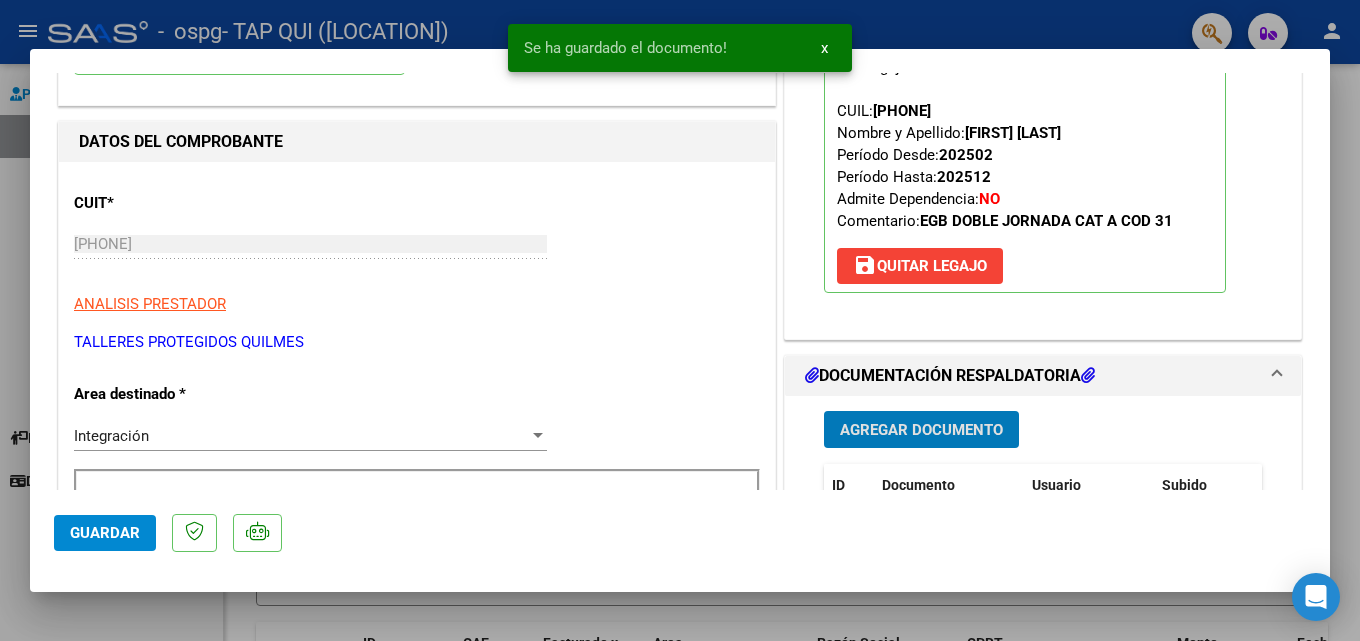 click on "Agregar Documento" at bounding box center (921, 430) 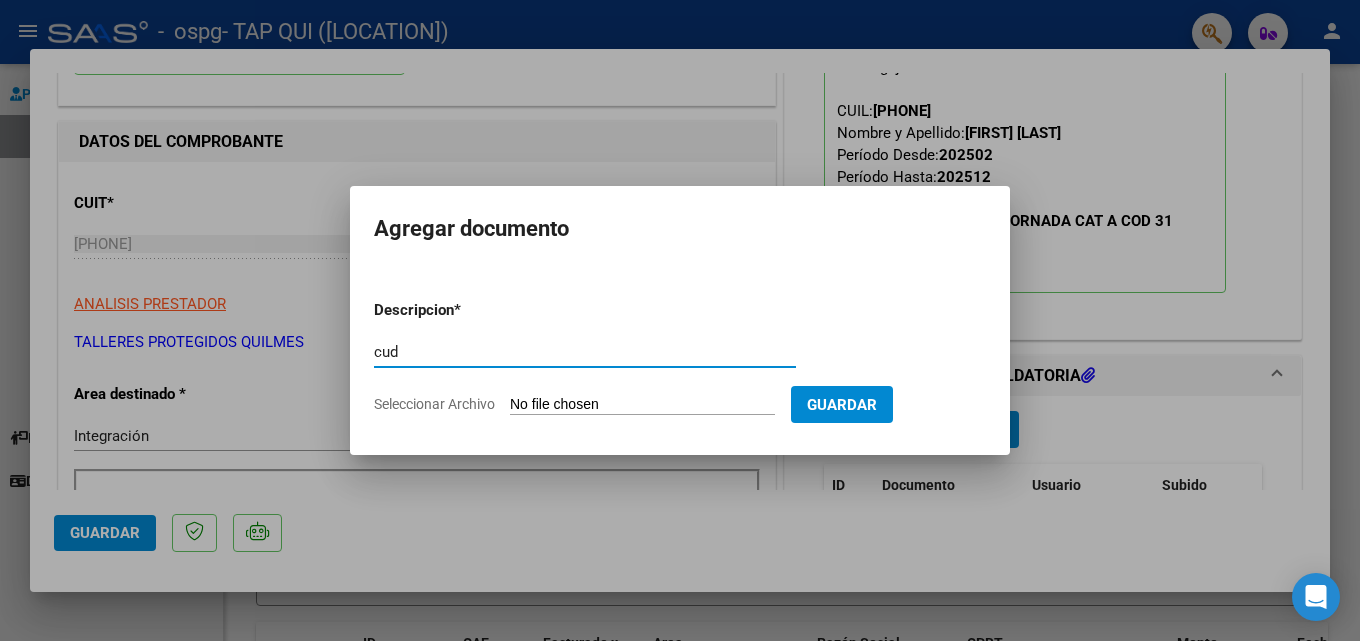 type on "cud" 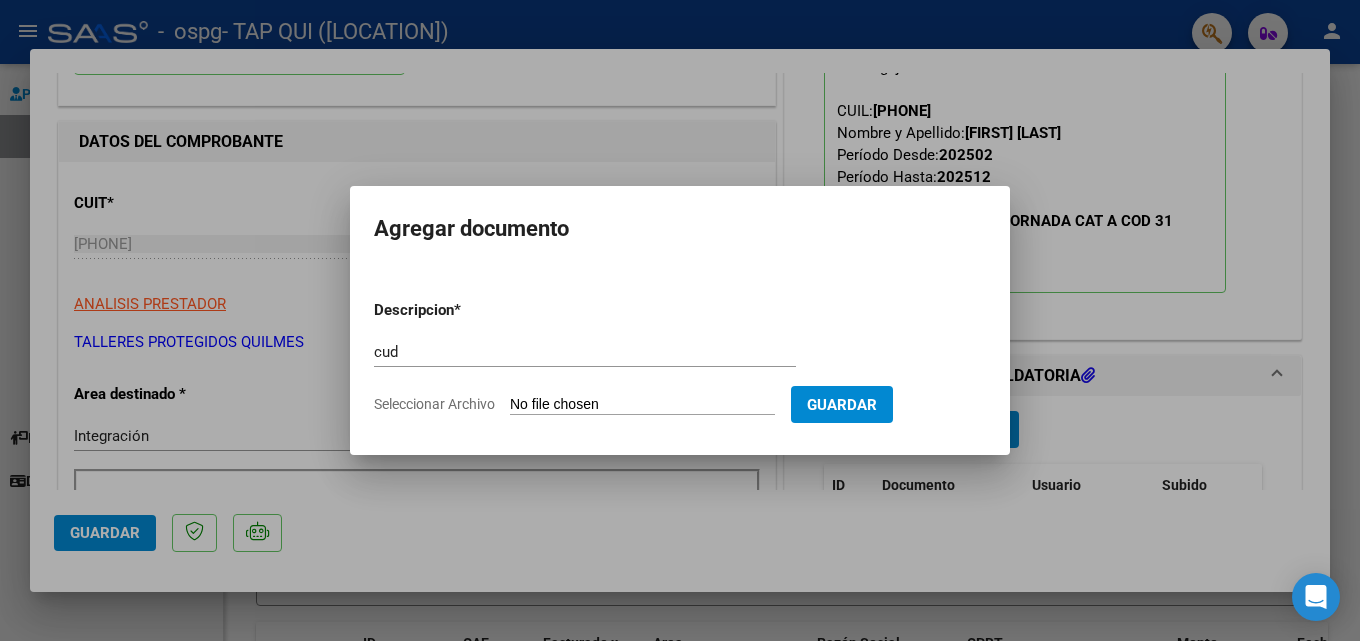type on "C:\fakepath\AUTORIZACIONES 2025.odt2.odt" 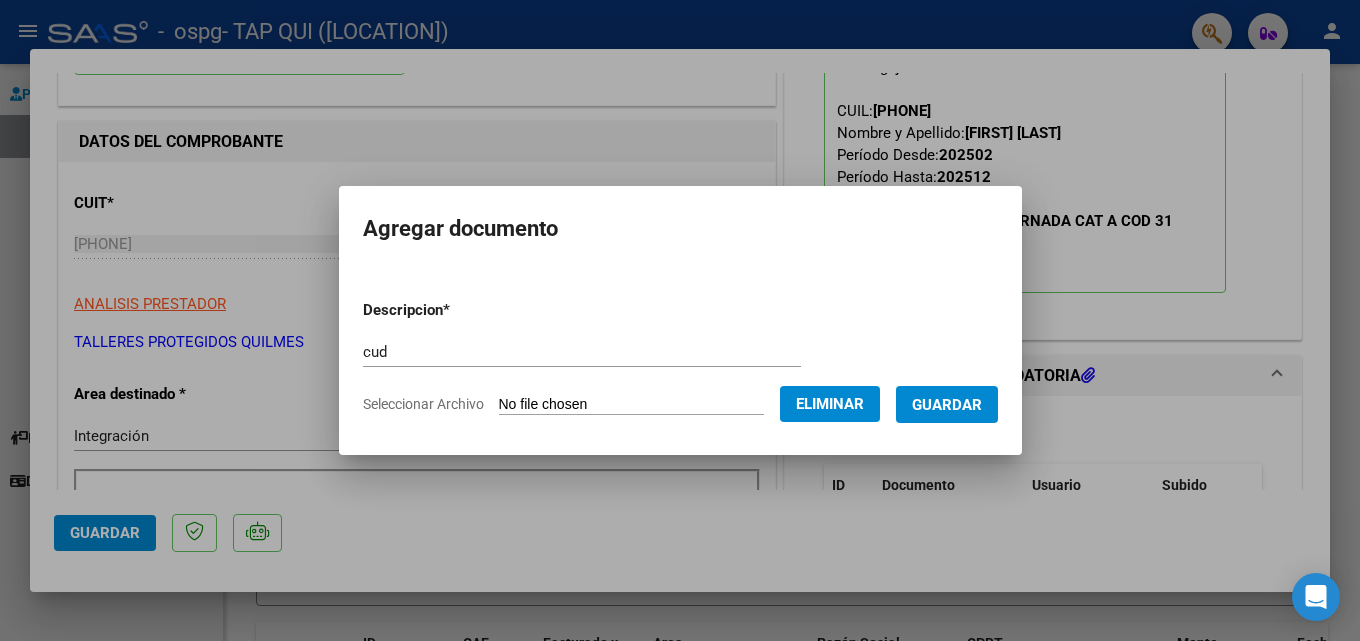 click on "cud" at bounding box center [582, 352] 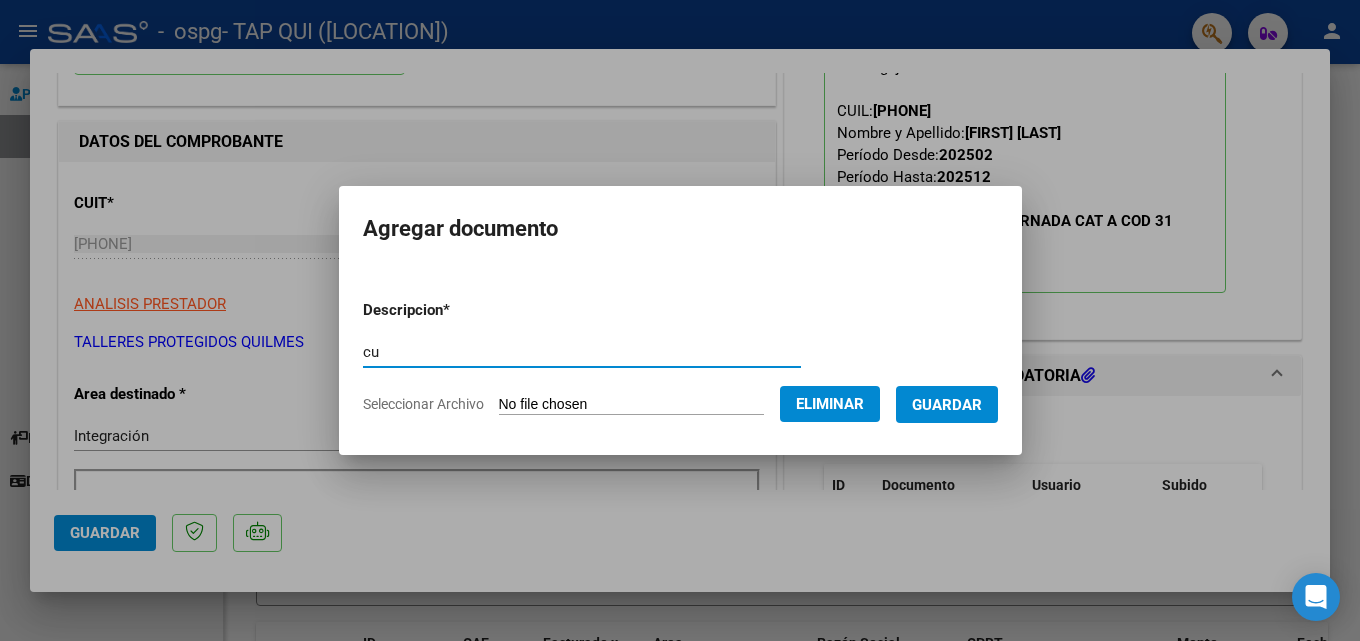 type on "c" 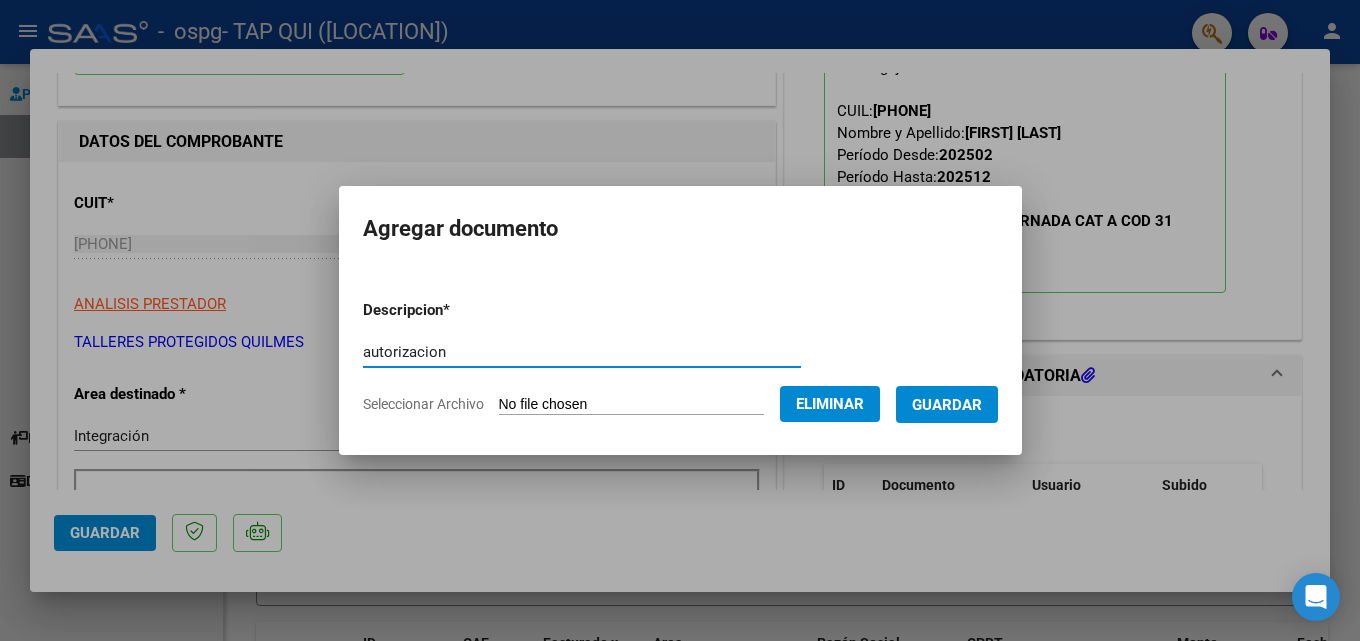 type on "autorizacion" 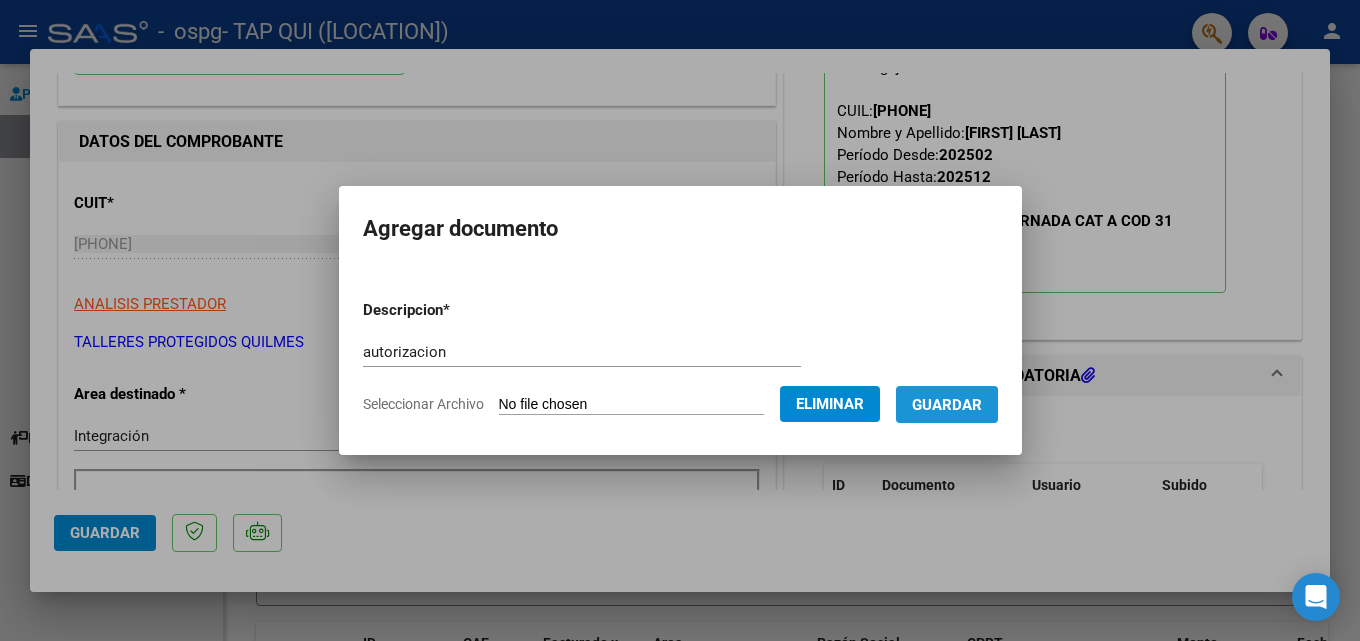 click on "Guardar" at bounding box center (947, 405) 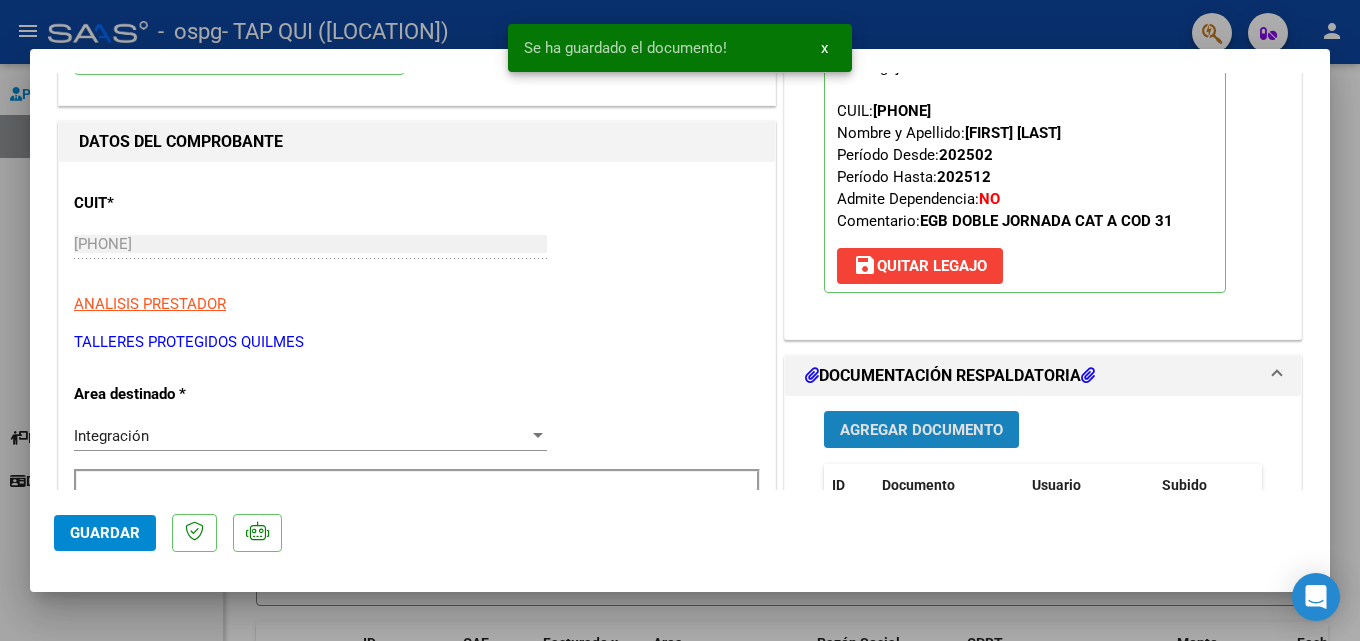 click on "Agregar Documento" at bounding box center [921, 430] 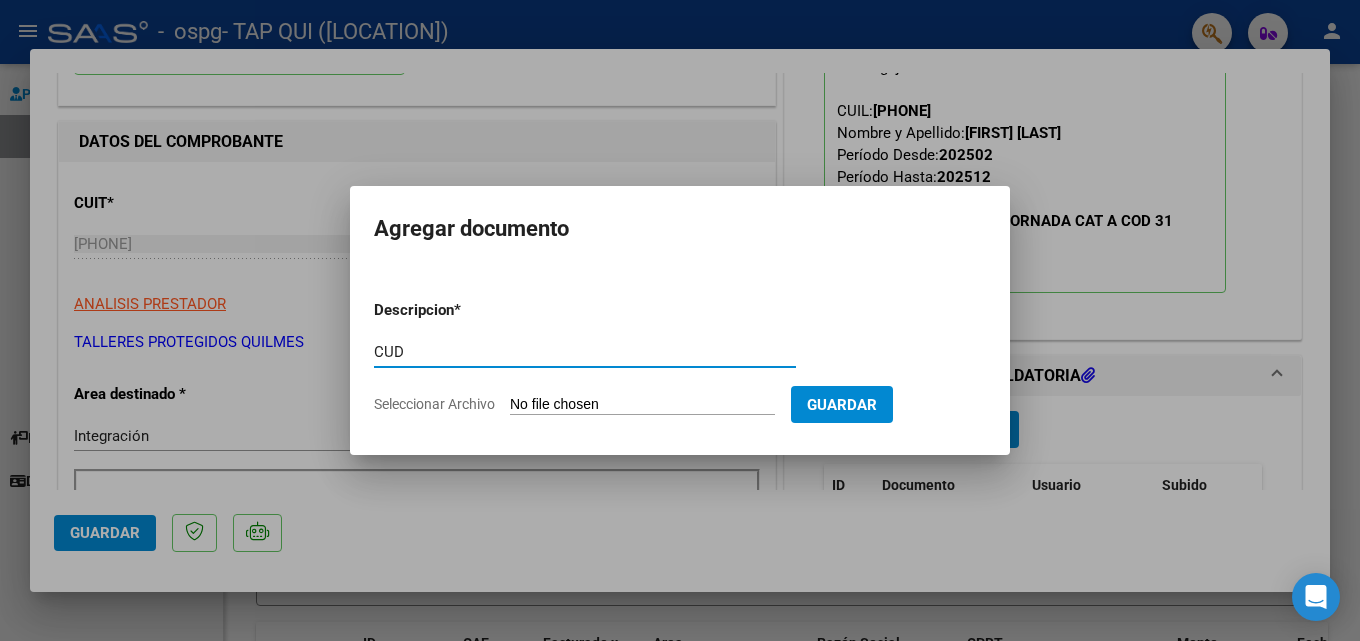 type on "CUD" 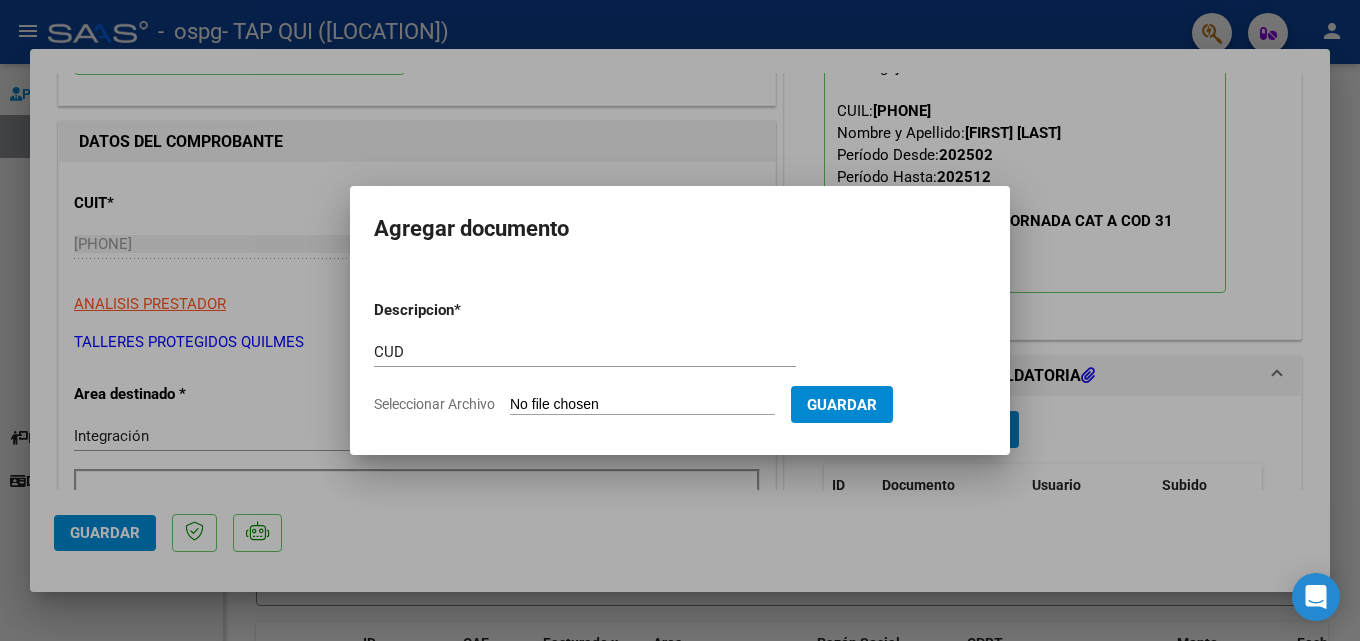 click on "Seleccionar Archivo" 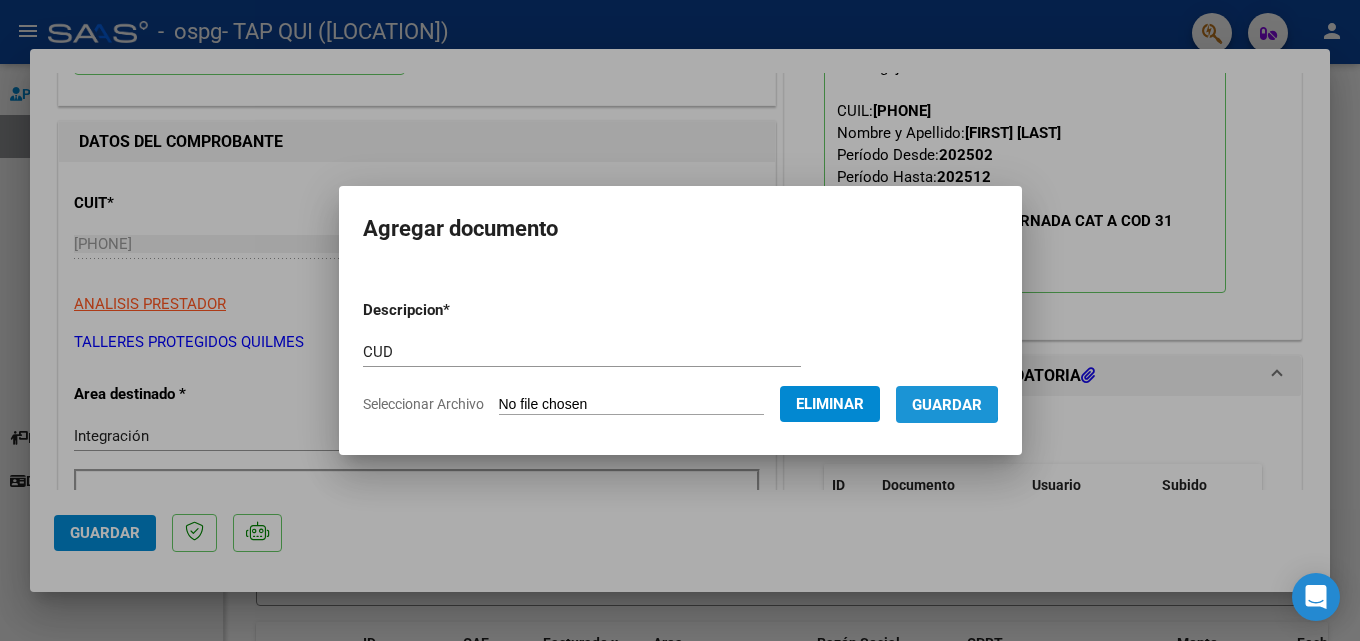 click on "Guardar" at bounding box center [947, 405] 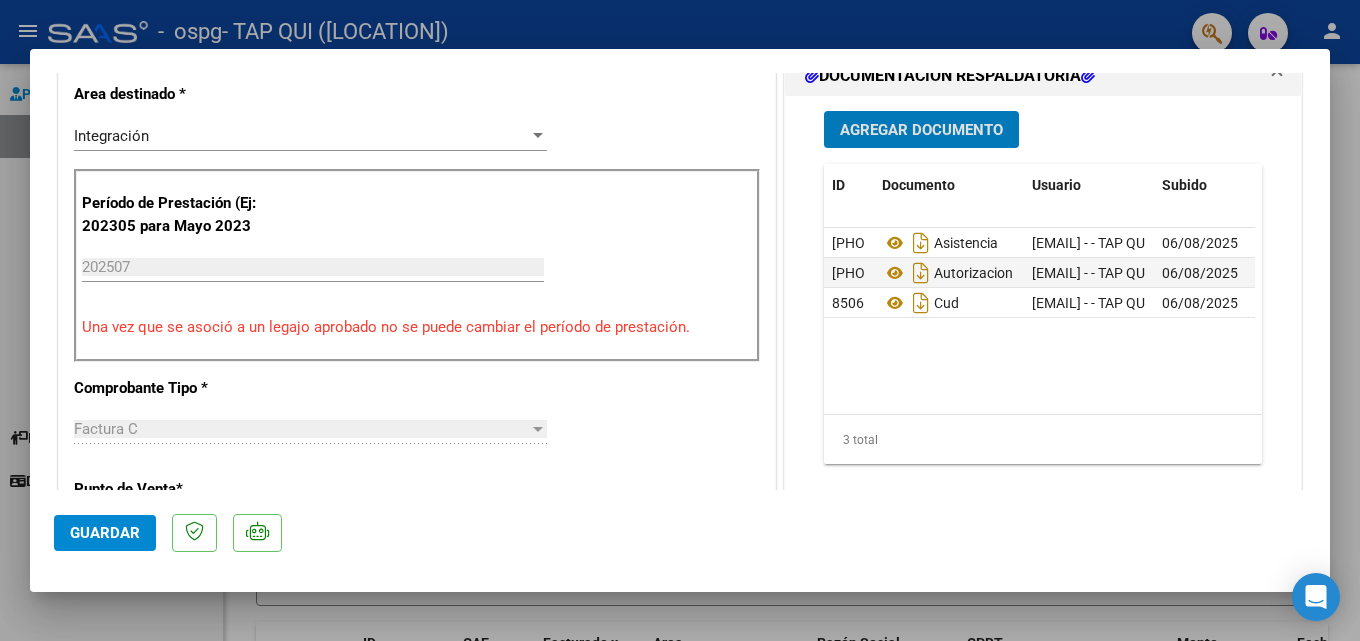 scroll, scrollTop: 900, scrollLeft: 0, axis: vertical 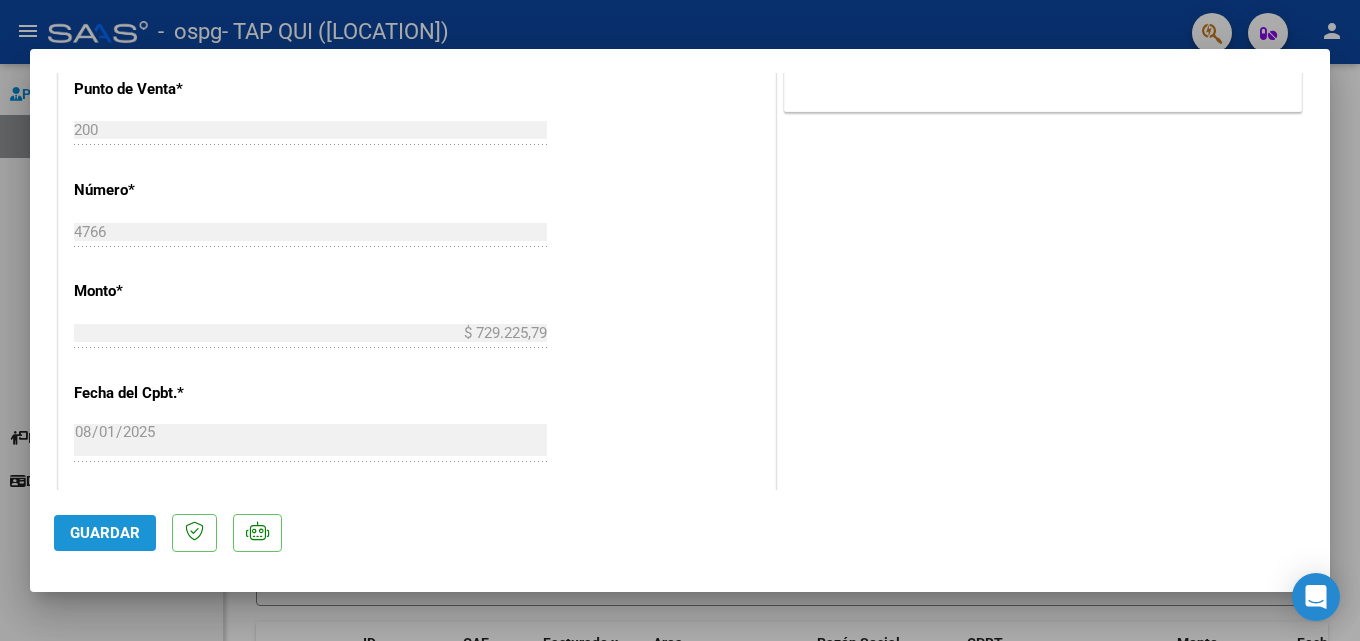 click on "Guardar" 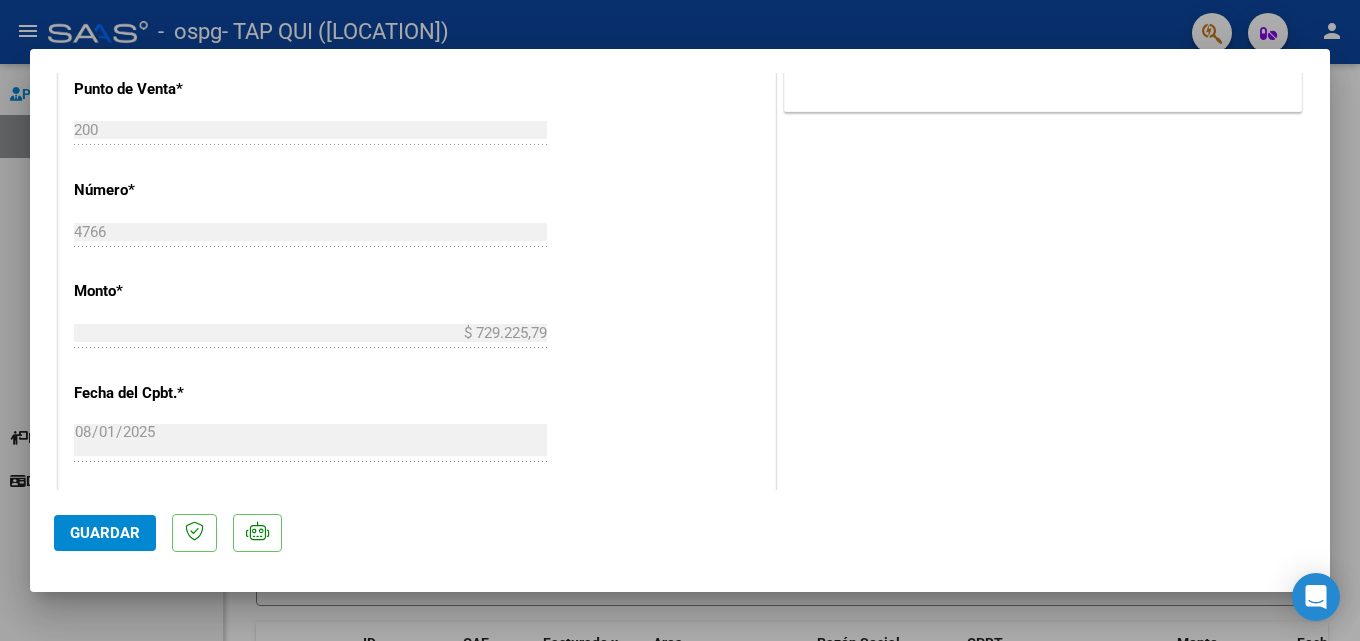 click at bounding box center (680, 320) 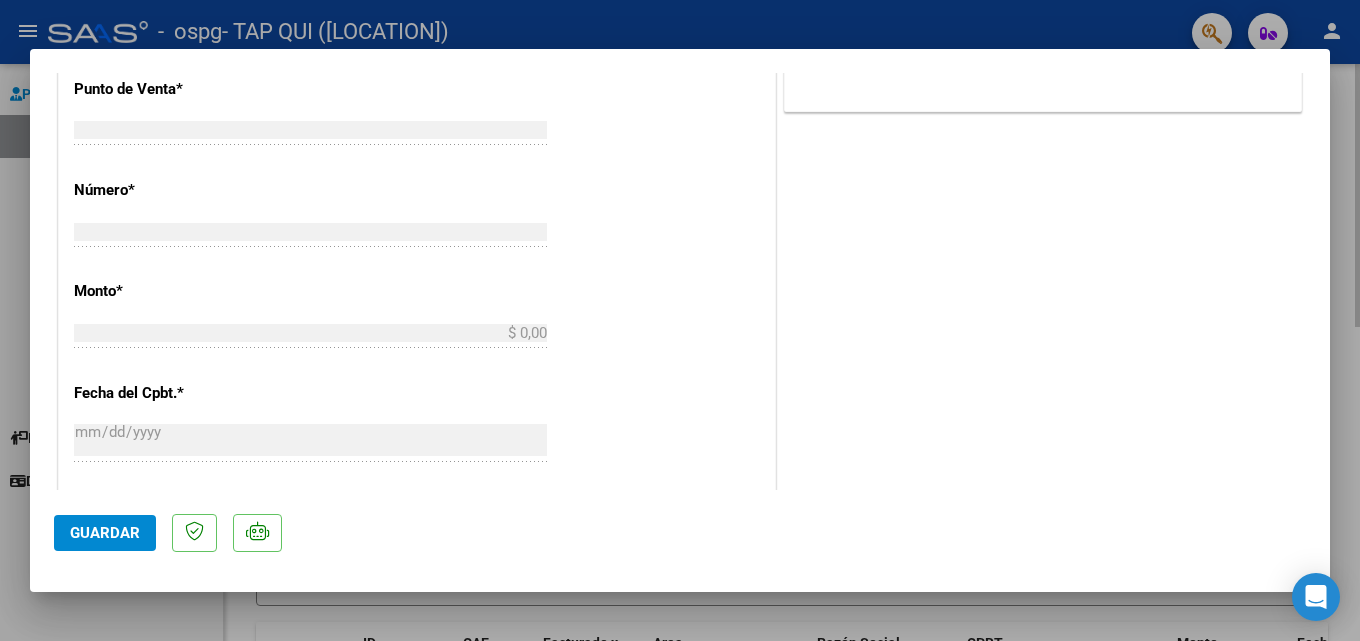 scroll, scrollTop: 0, scrollLeft: 0, axis: both 